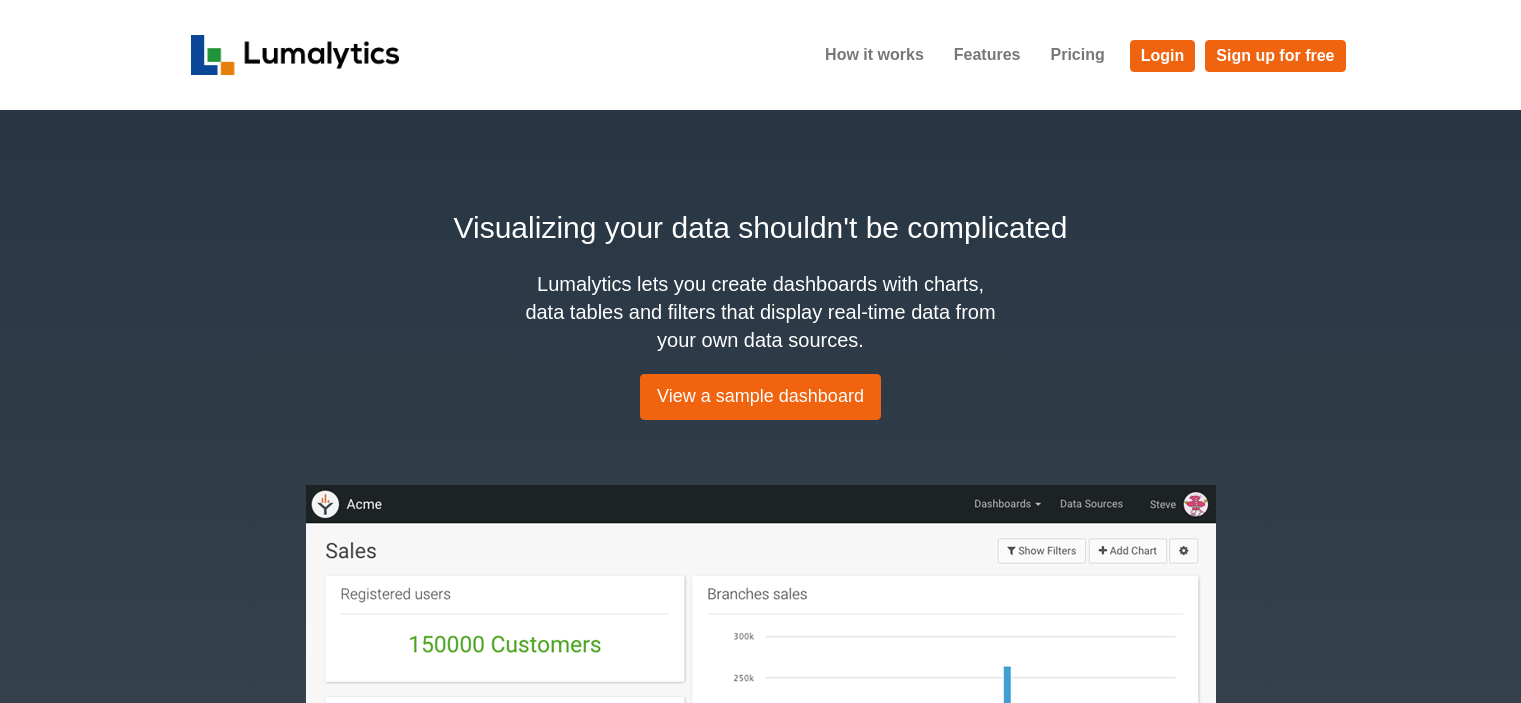 scroll, scrollTop: 0, scrollLeft: 0, axis: both 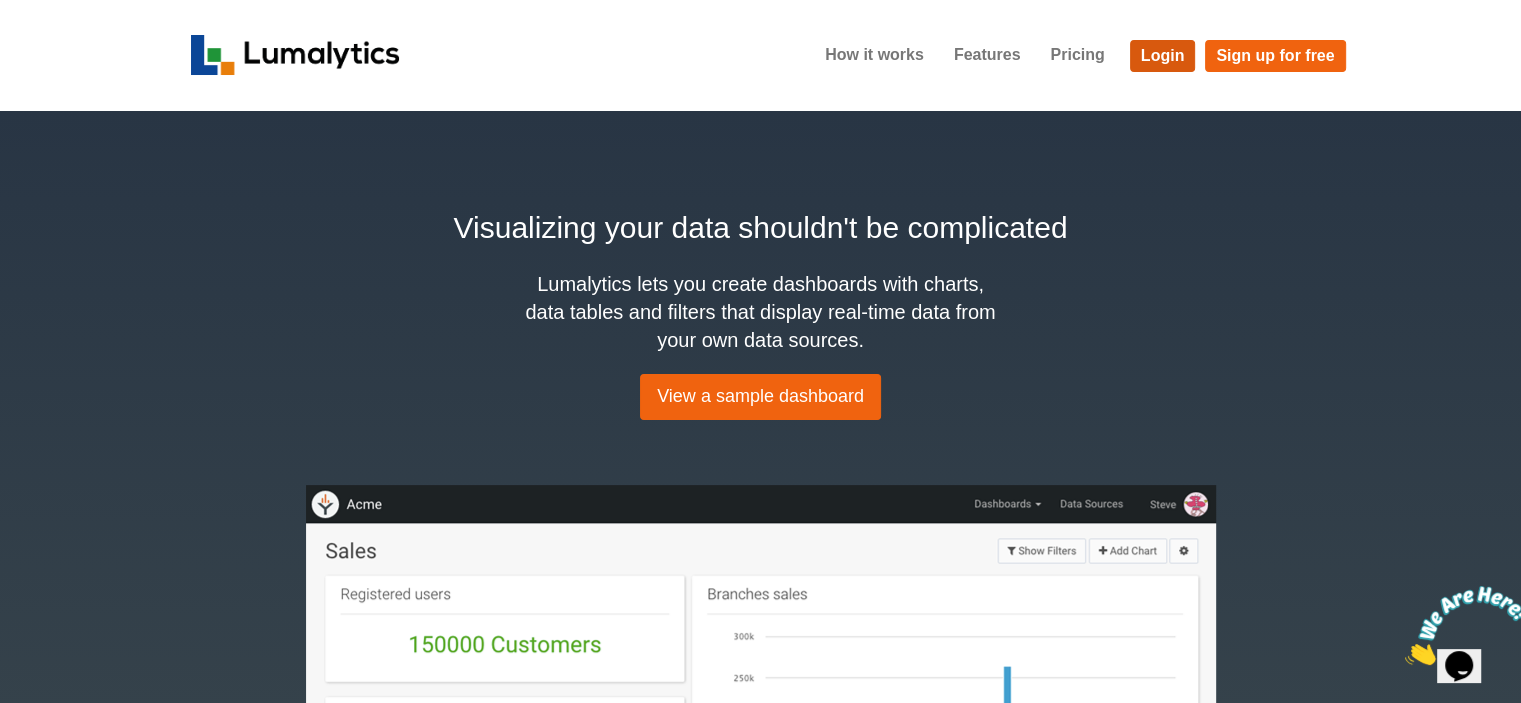 click on "Login" at bounding box center [1163, 56] 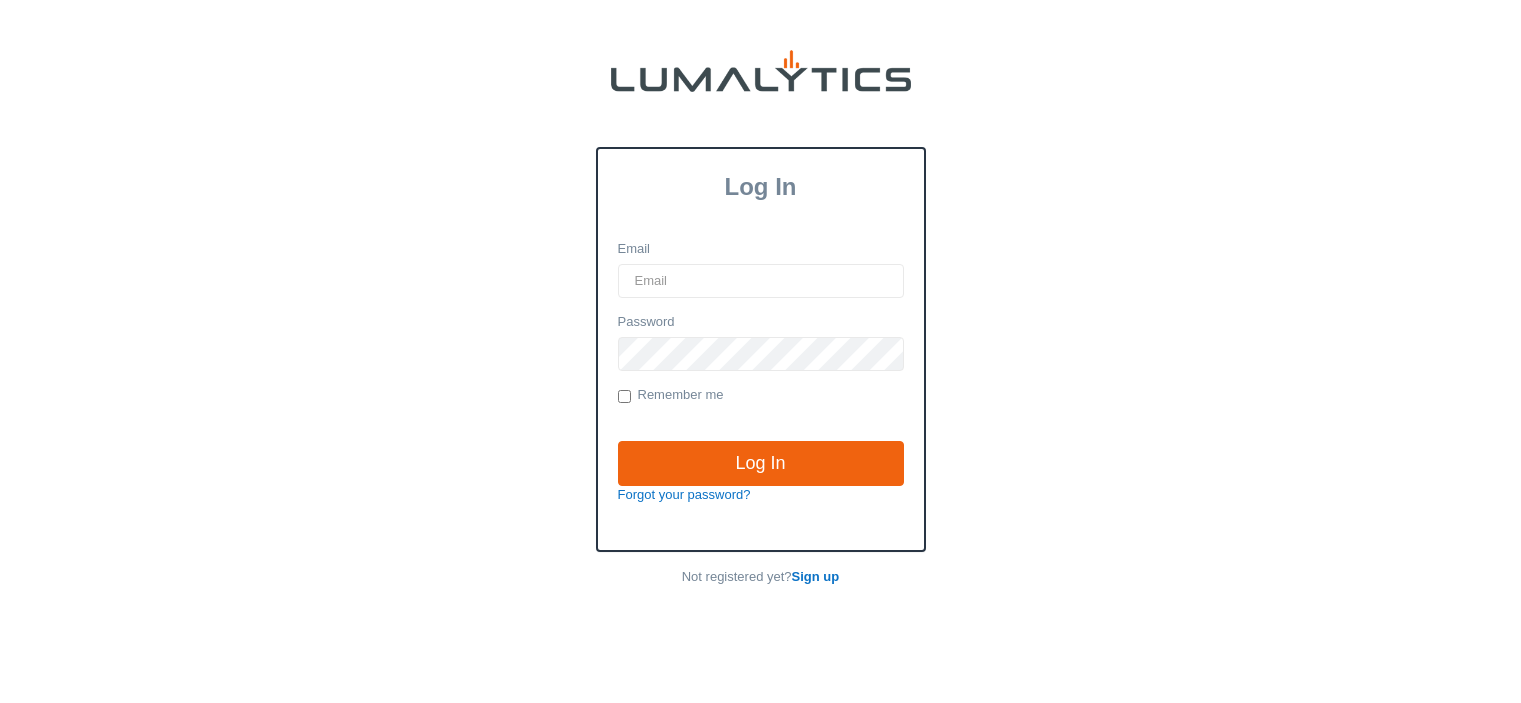 scroll, scrollTop: 0, scrollLeft: 0, axis: both 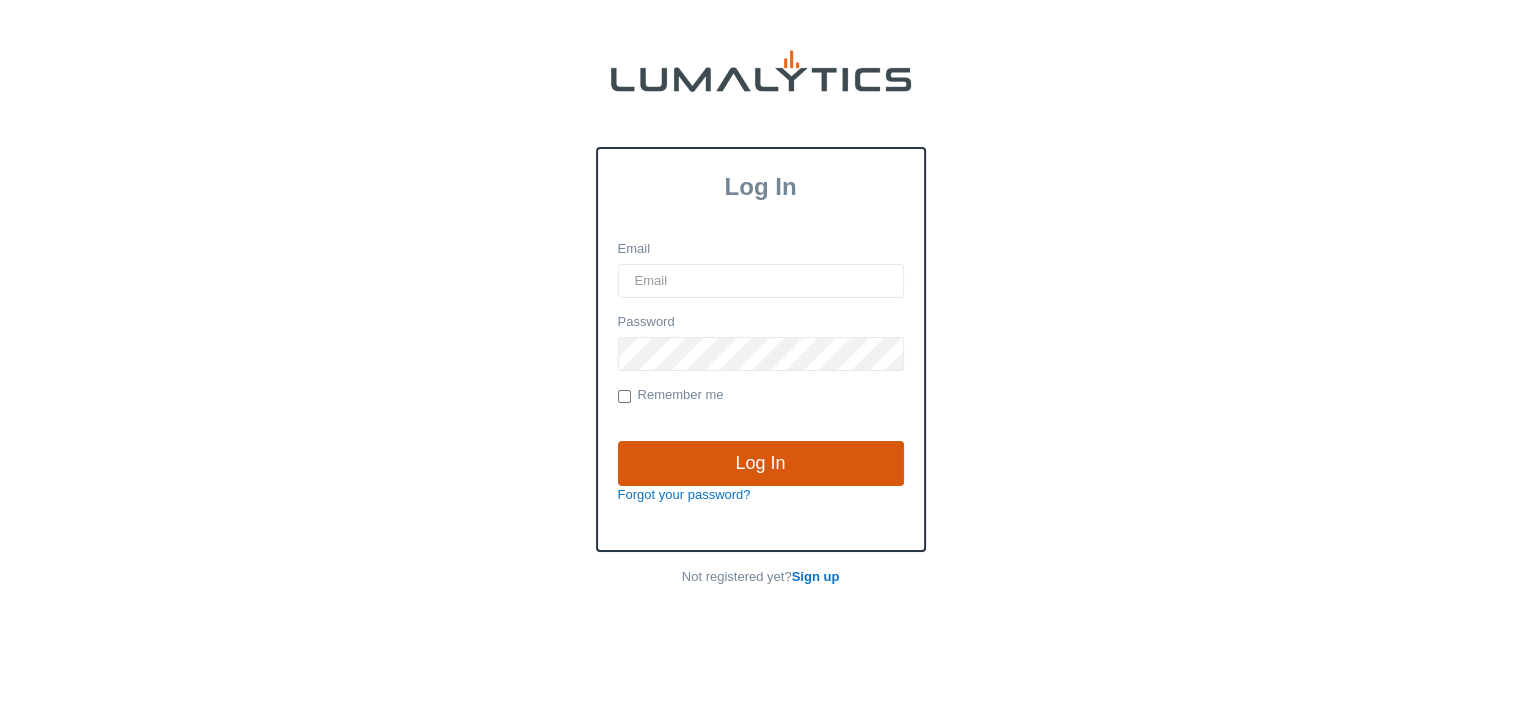 type on "[EMAIL_ADDRESS][DOMAIN_NAME]" 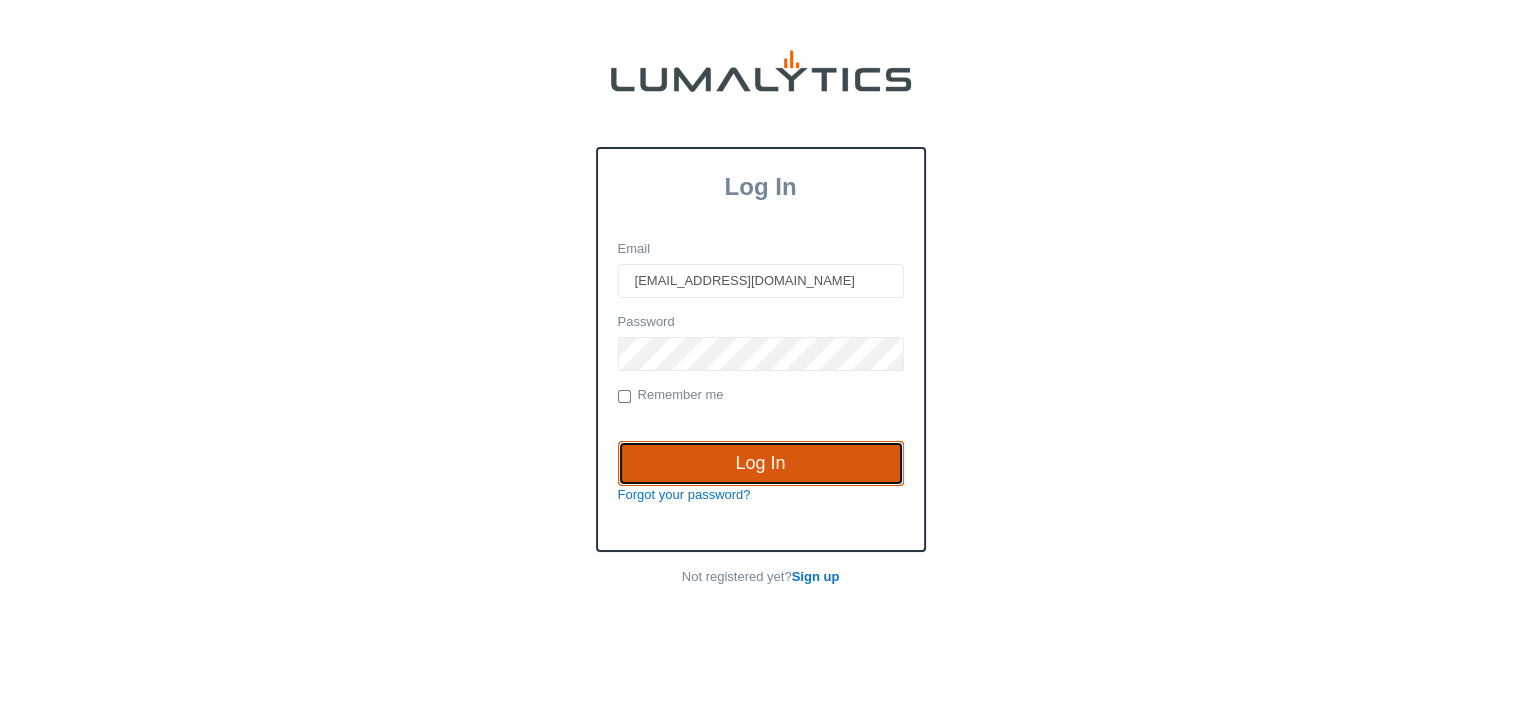 click on "Log In" at bounding box center (761, 464) 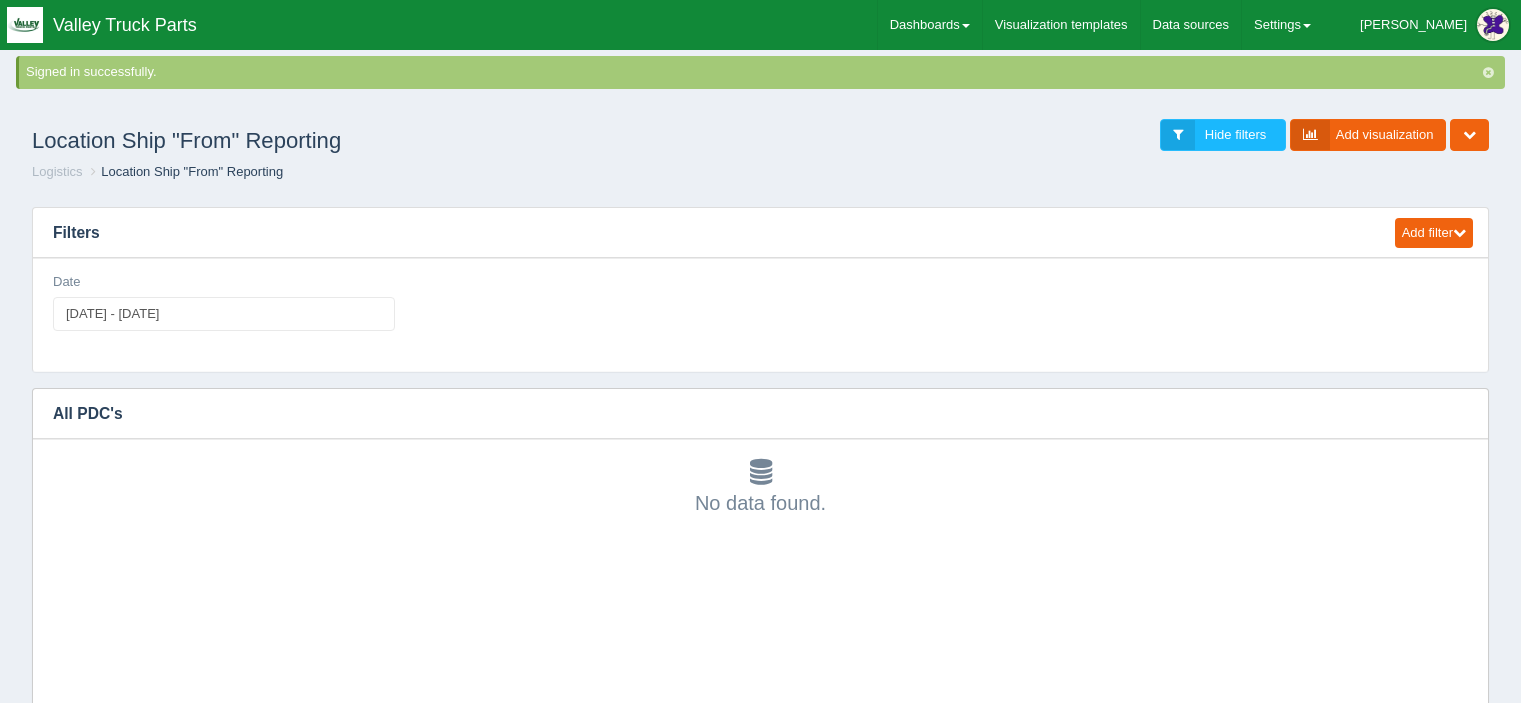 scroll, scrollTop: 0, scrollLeft: 0, axis: both 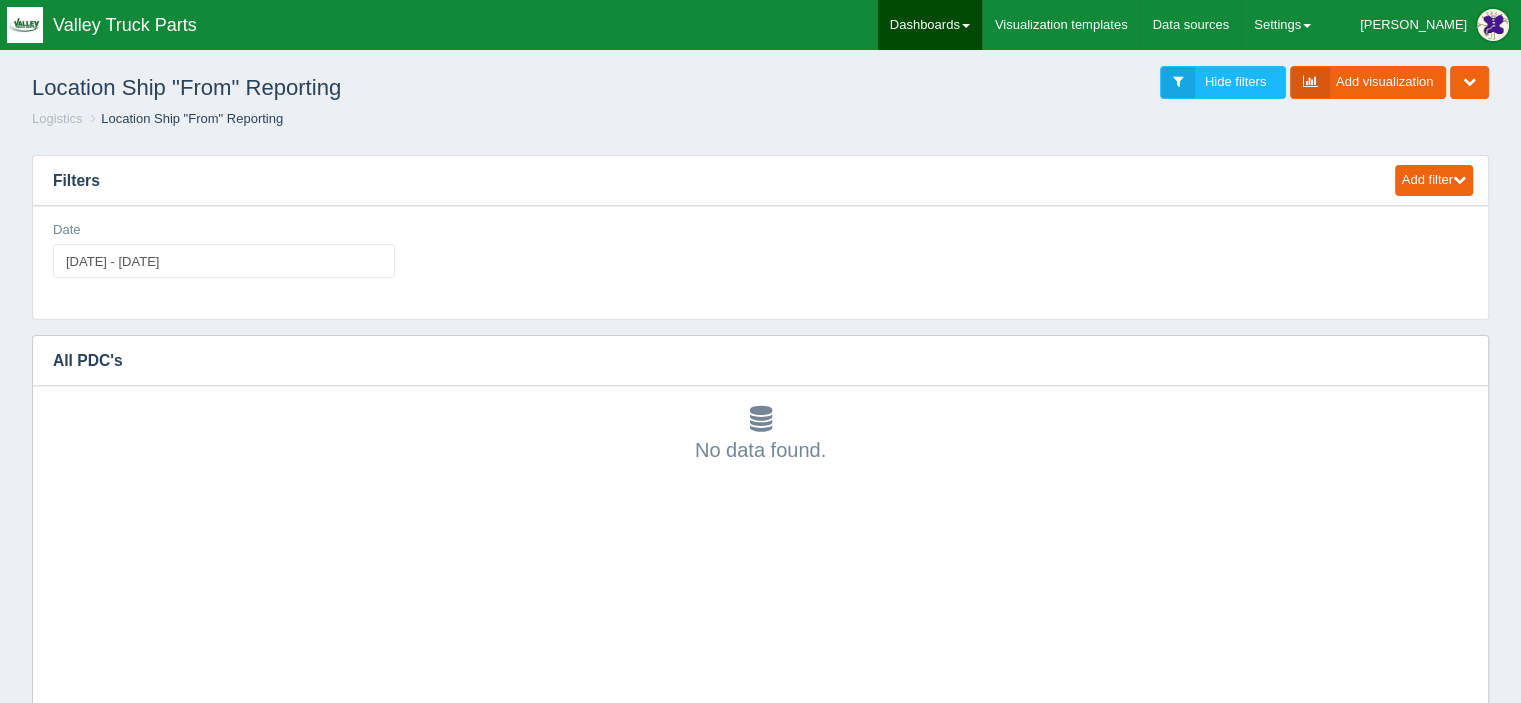 click on "Dashboards" at bounding box center [930, 25] 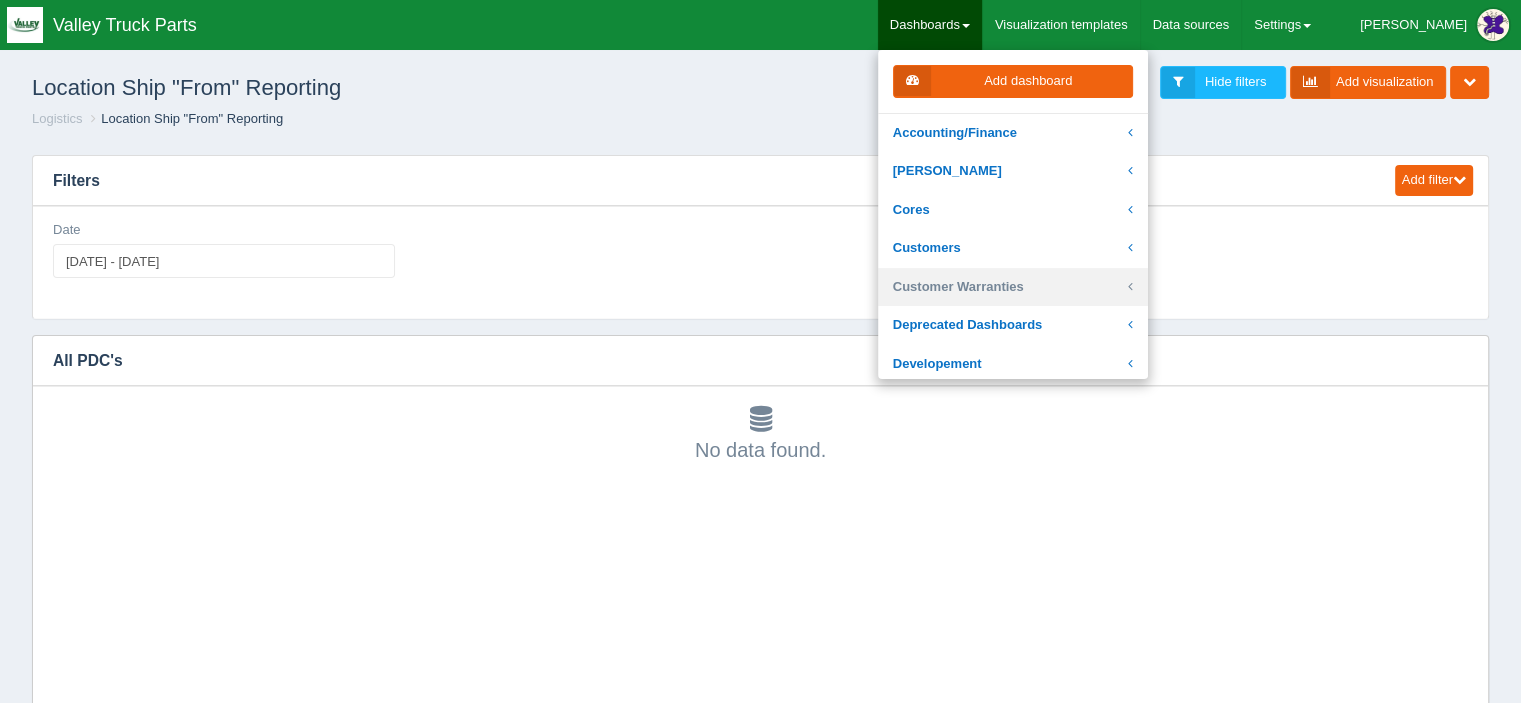 click on "Customer Warranties" at bounding box center (1013, 287) 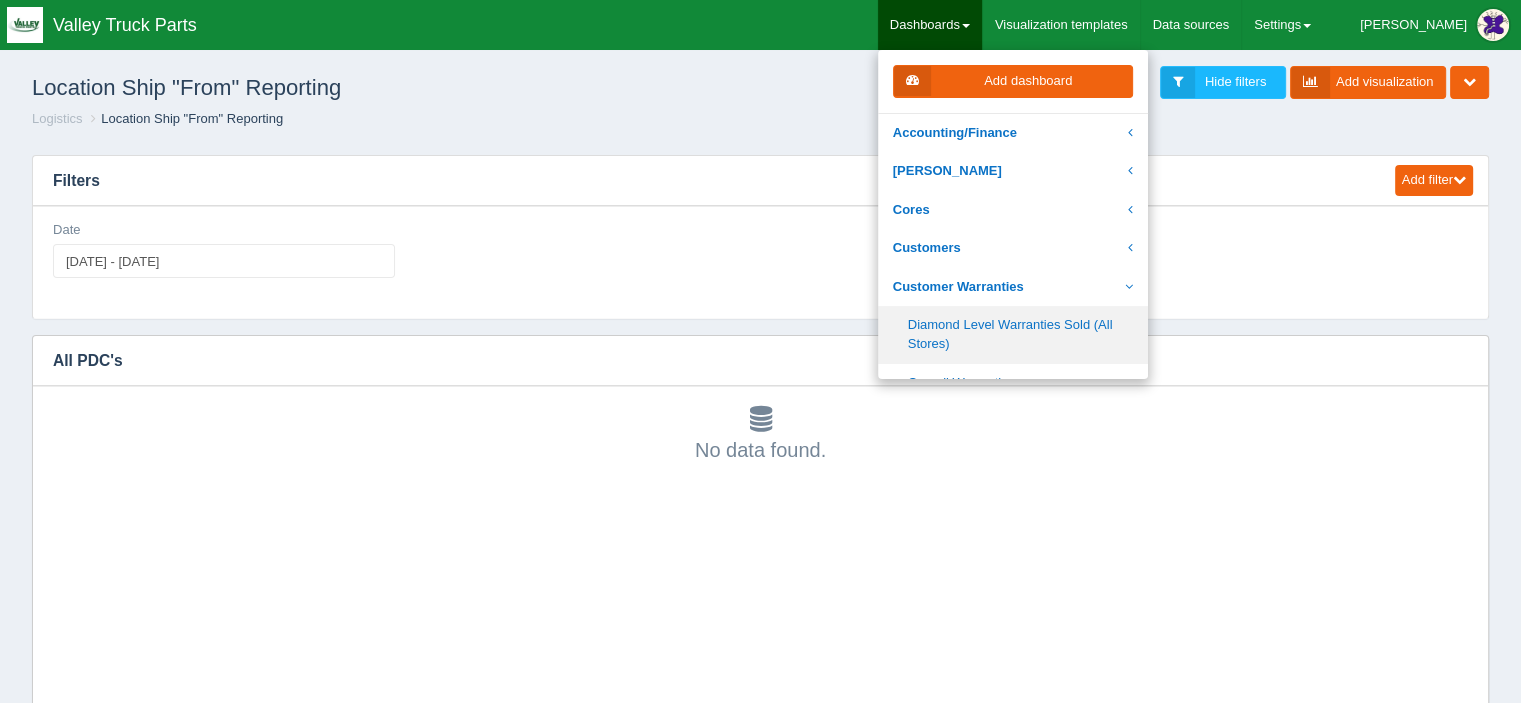 click on "Diamond Level Warranties Sold (All Stores)" at bounding box center [1013, 334] 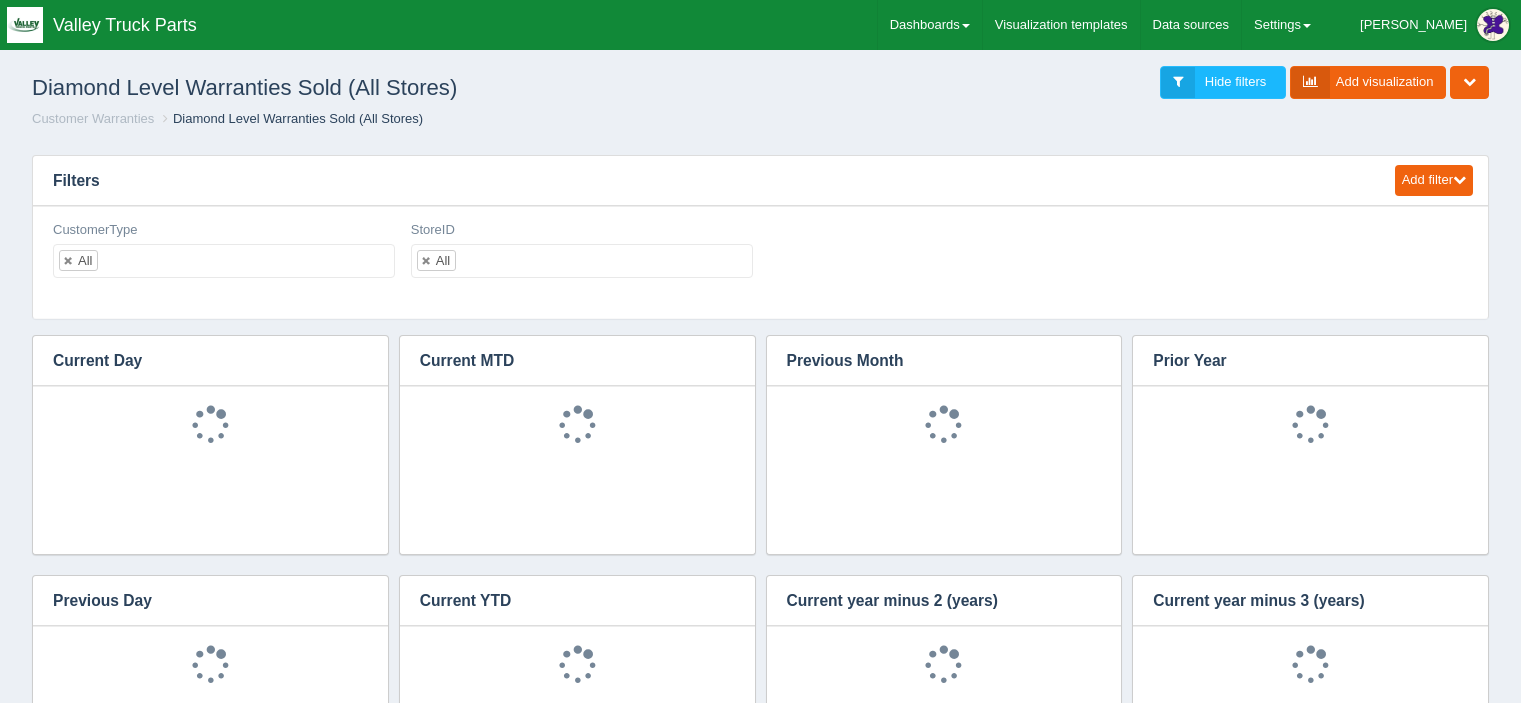 scroll, scrollTop: 0, scrollLeft: 0, axis: both 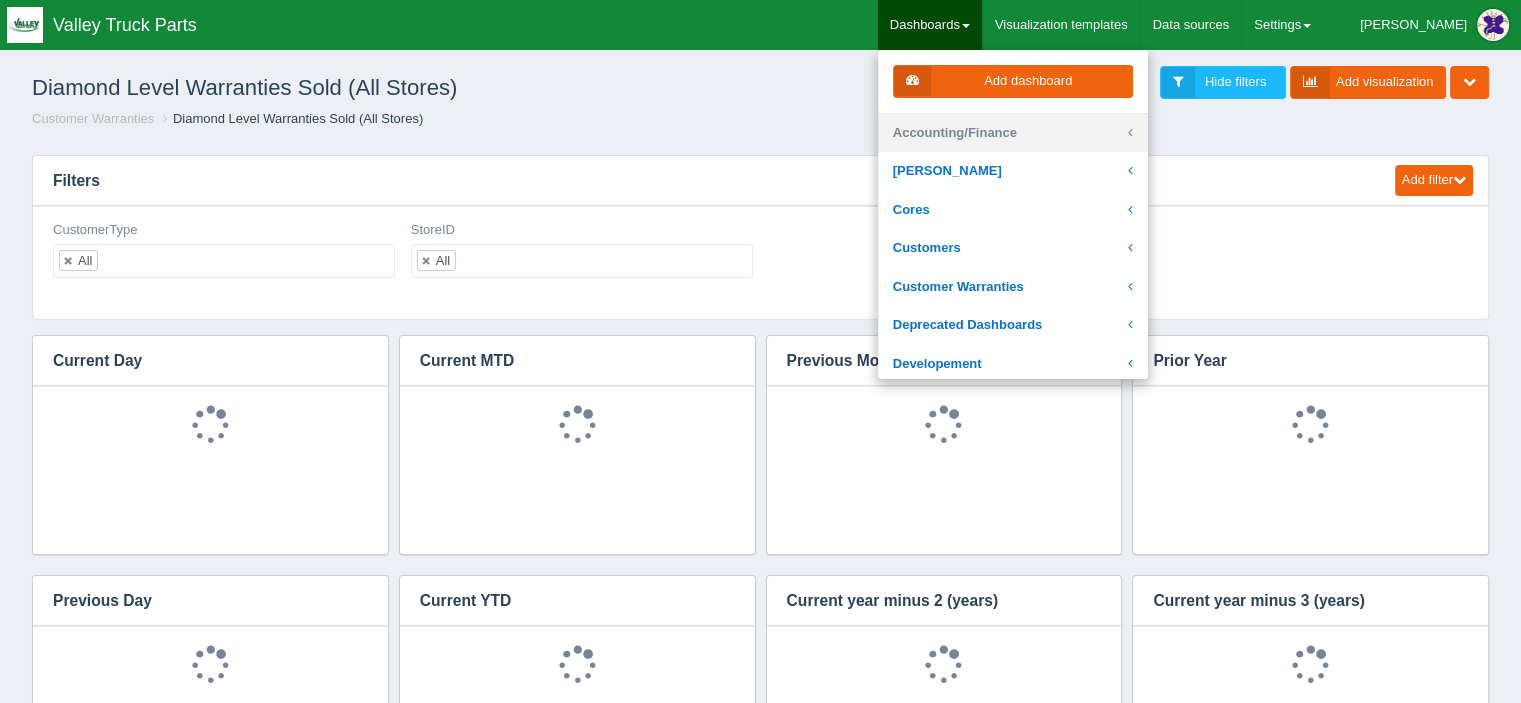 click on "Accounting/Finance" at bounding box center [1013, 133] 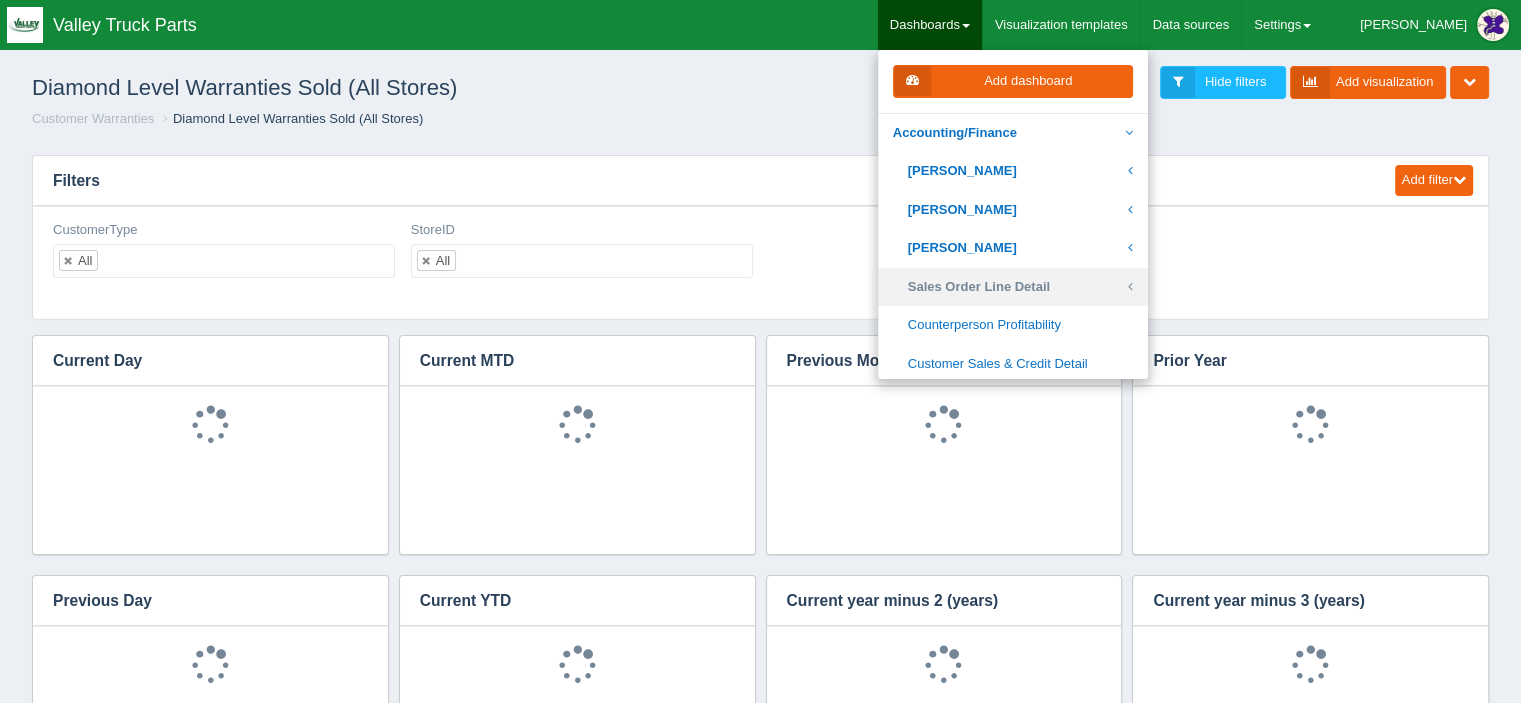click on "Sales Order Line Detail" at bounding box center (1013, 287) 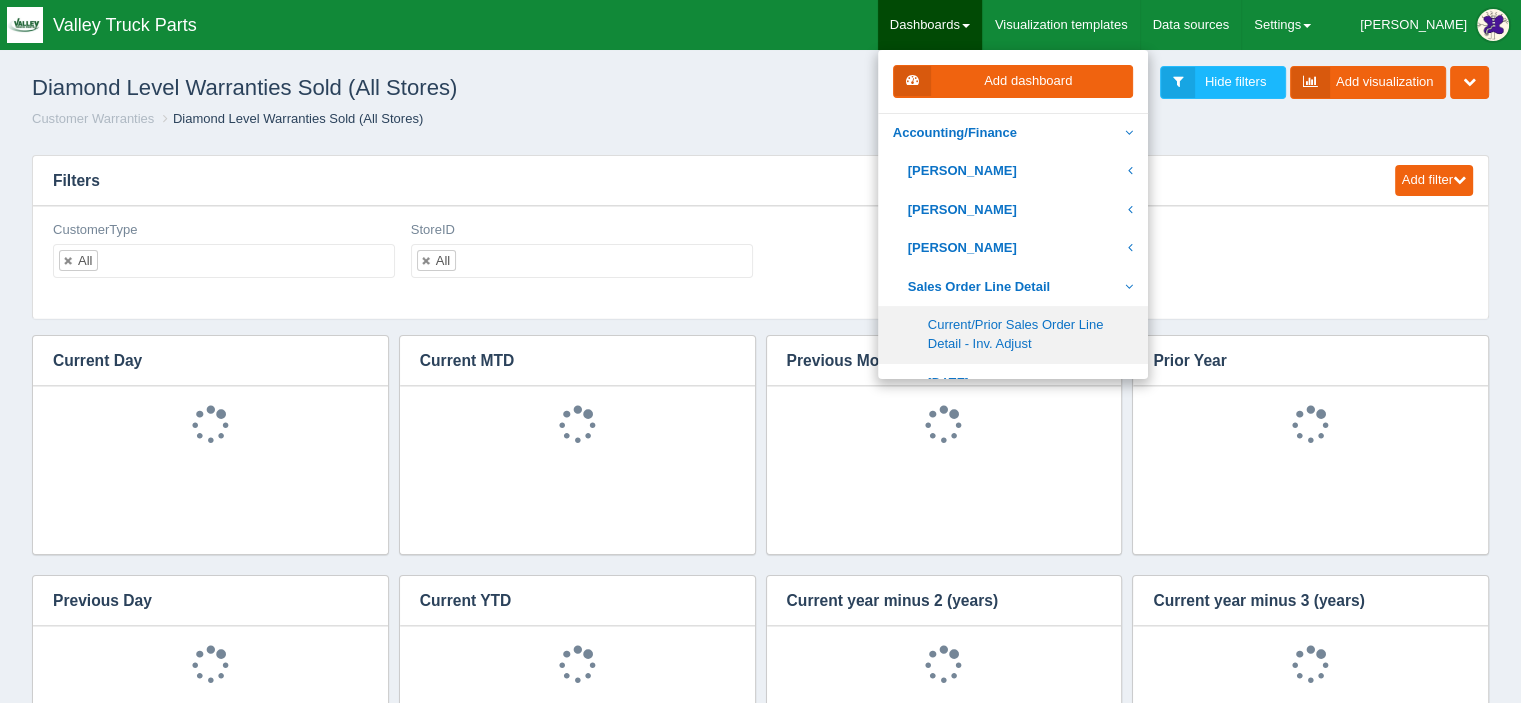 click on "Current/Prior Sales Order Line Detail - Inv. Adjust" at bounding box center (1013, 334) 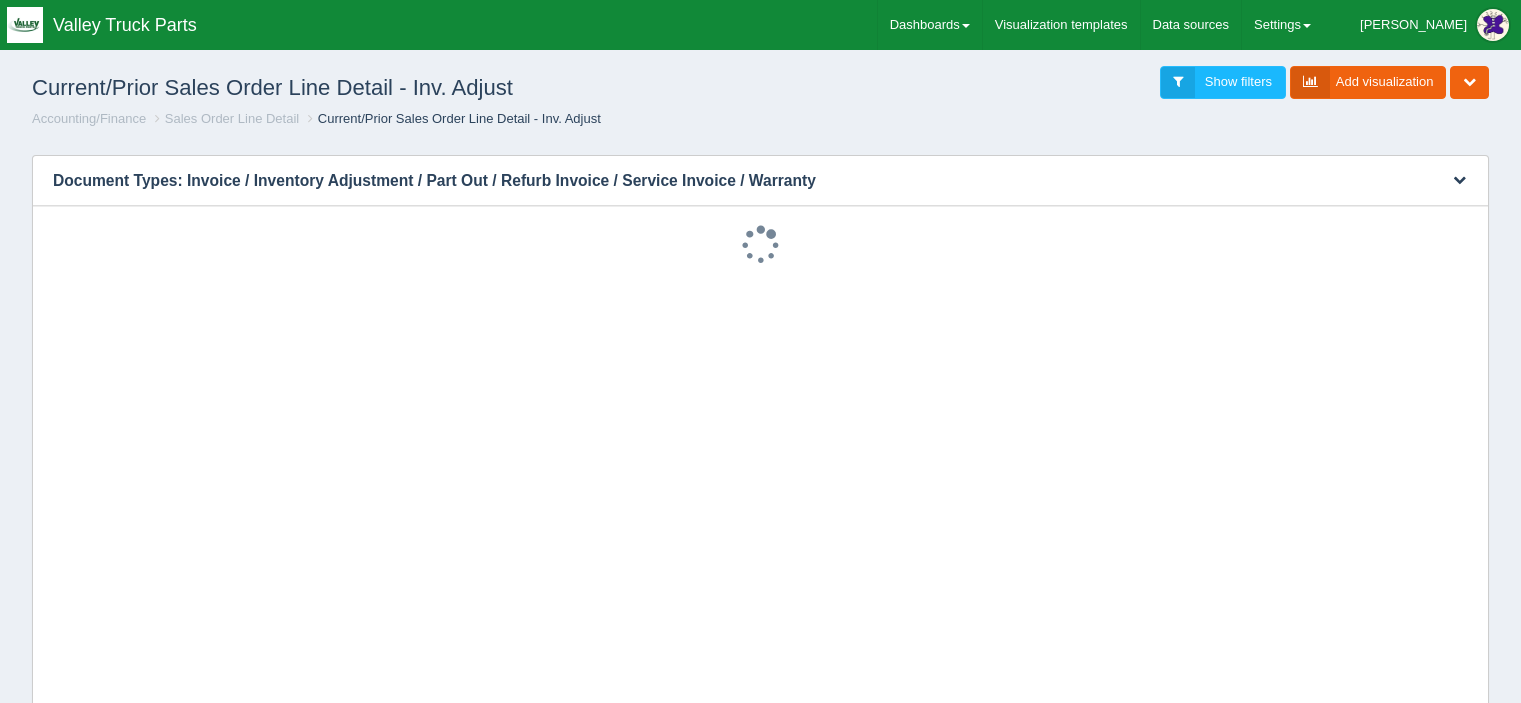 scroll, scrollTop: 0, scrollLeft: 0, axis: both 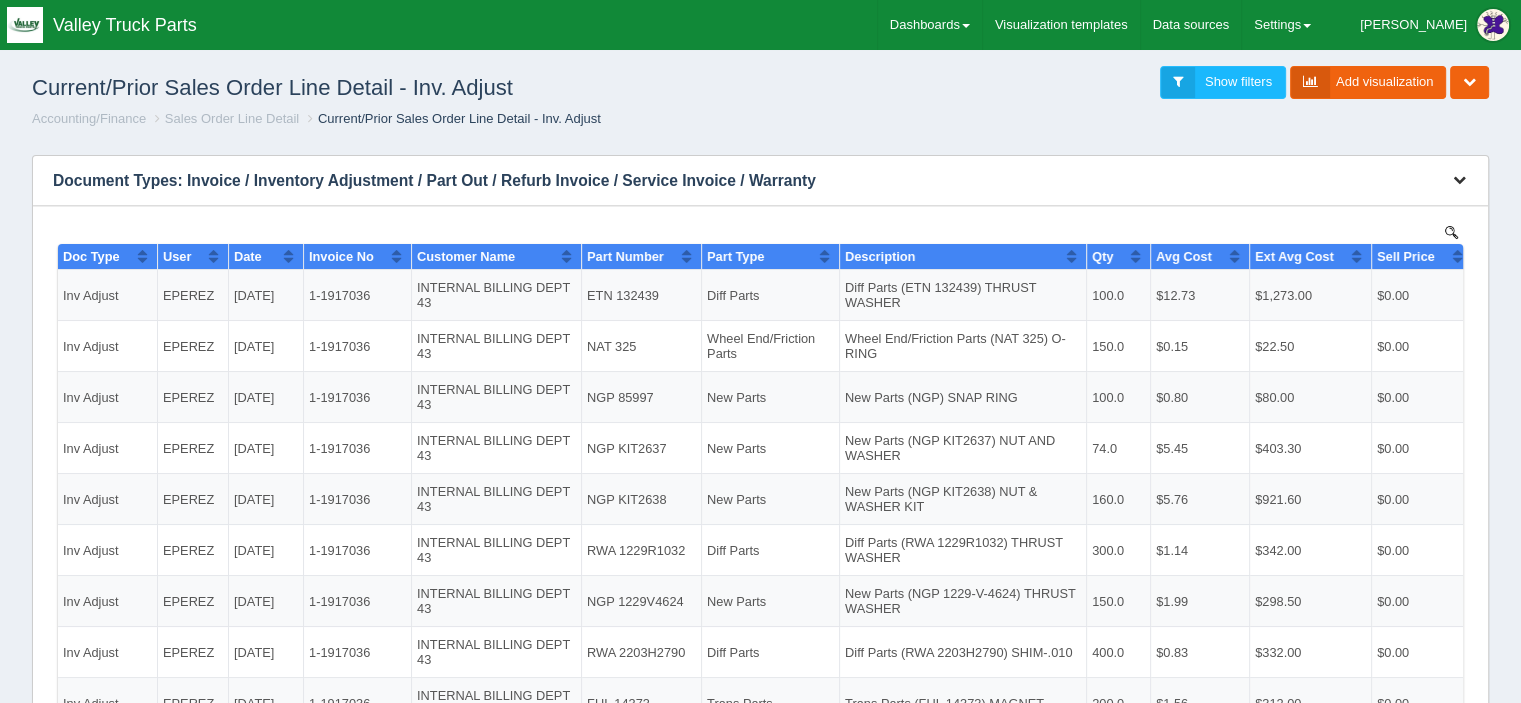 click at bounding box center (1459, 179) 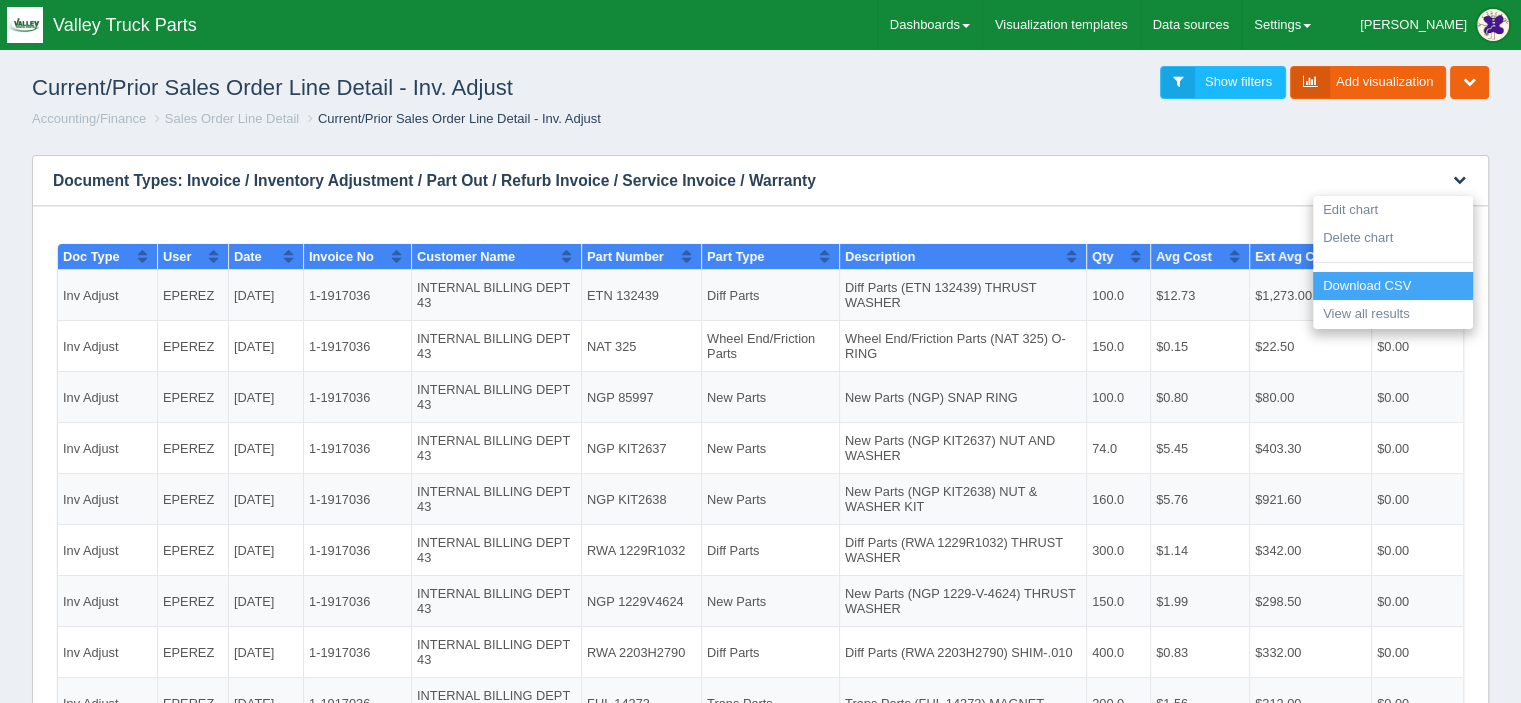 click on "Download CSV" at bounding box center (1393, 286) 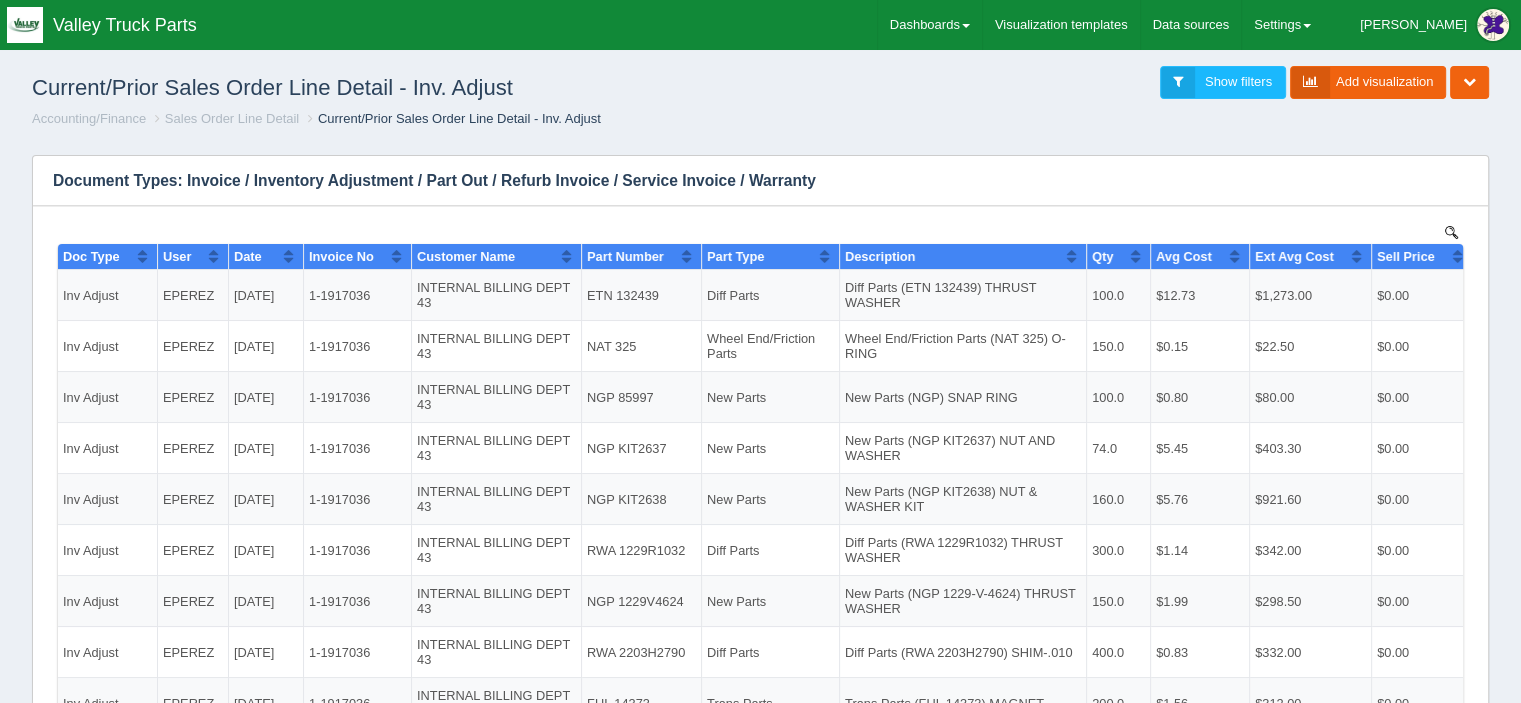 drag, startPoint x: 193, startPoint y: 84, endPoint x: 200, endPoint y: 73, distance: 13.038404 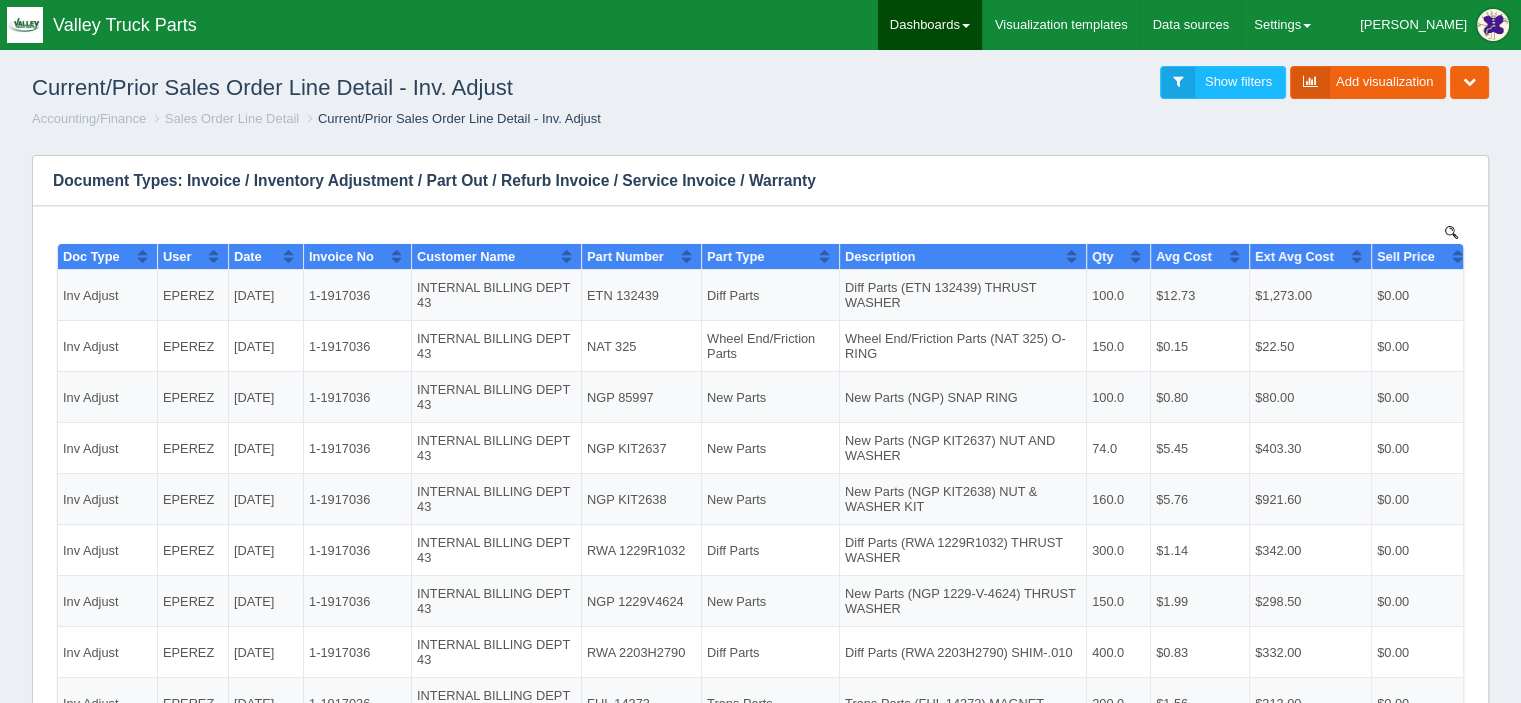 click on "Dashboards" at bounding box center [930, 25] 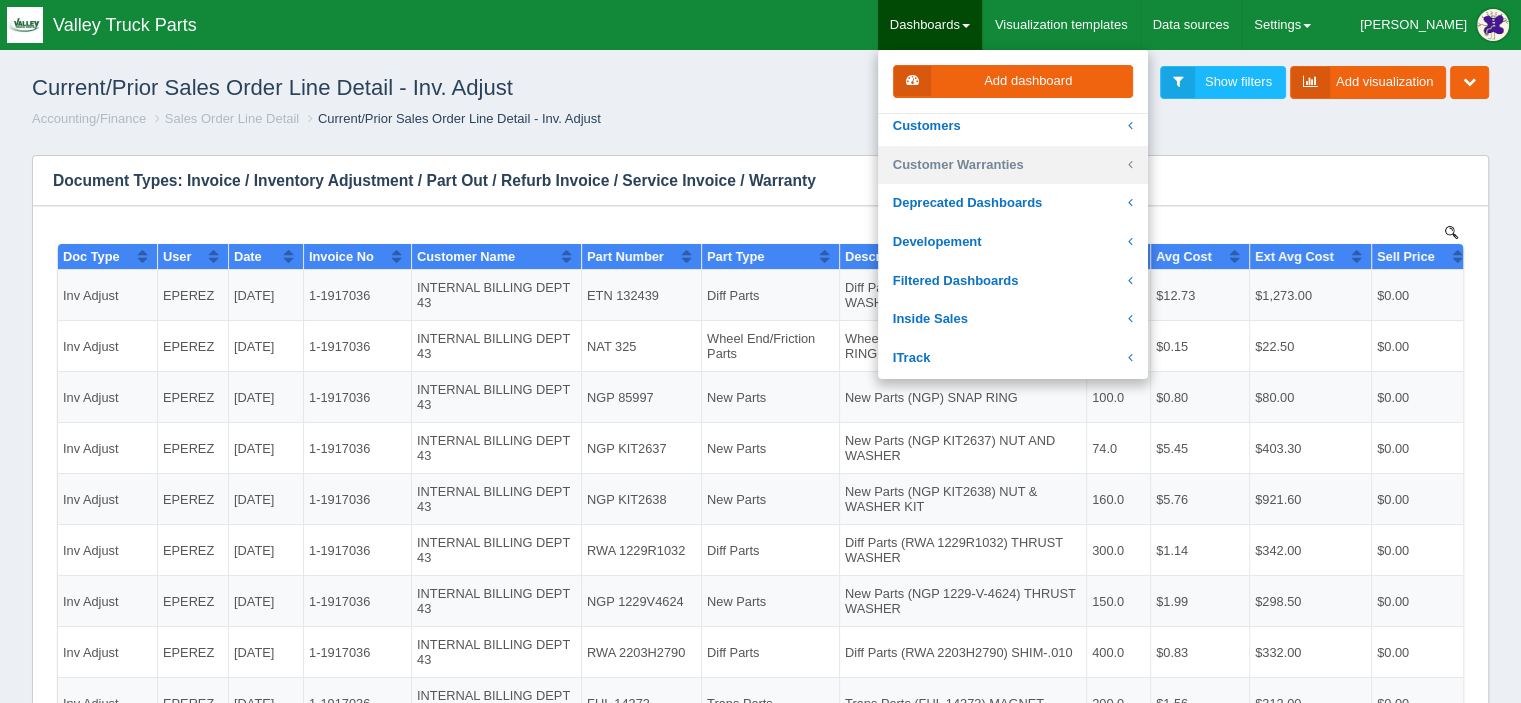 scroll, scrollTop: 500, scrollLeft: 0, axis: vertical 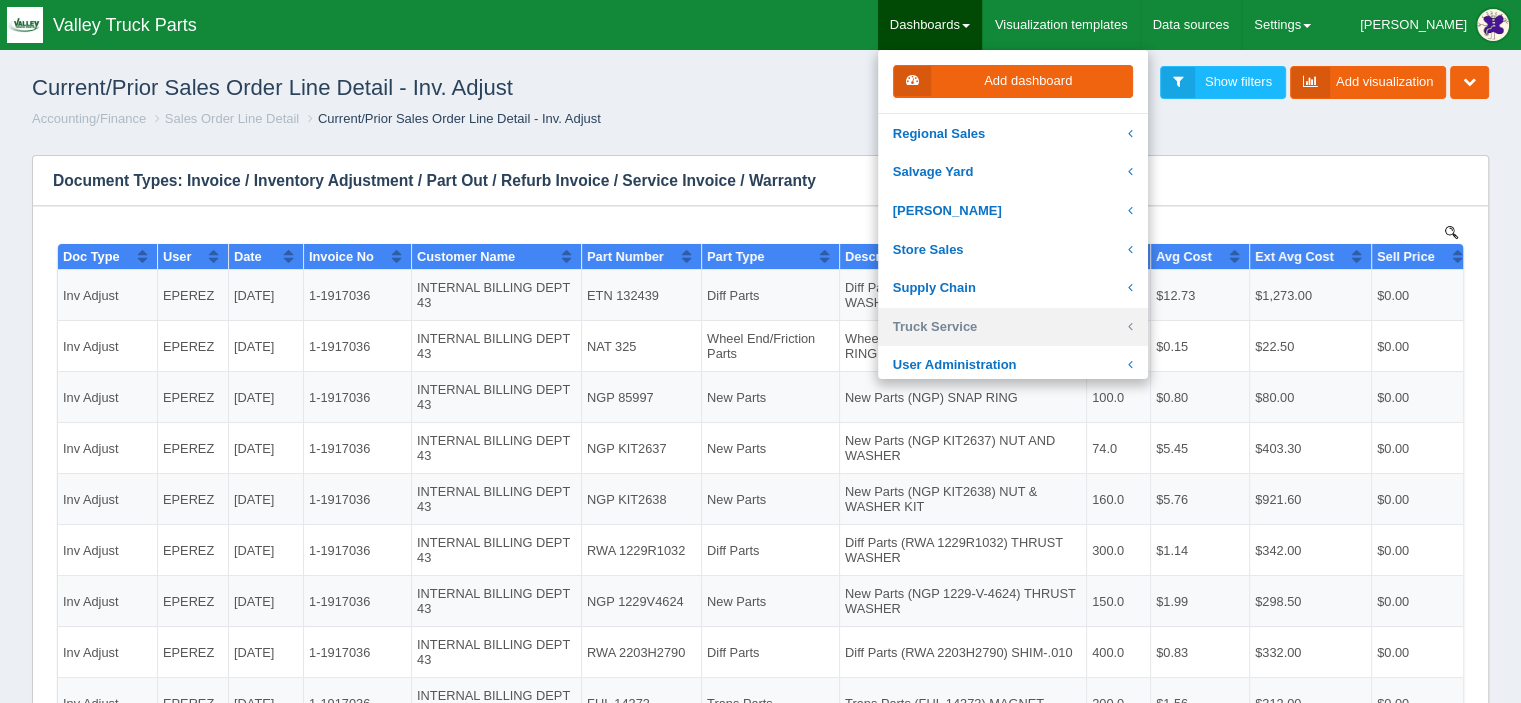 click on "Truck Service" at bounding box center (1013, 327) 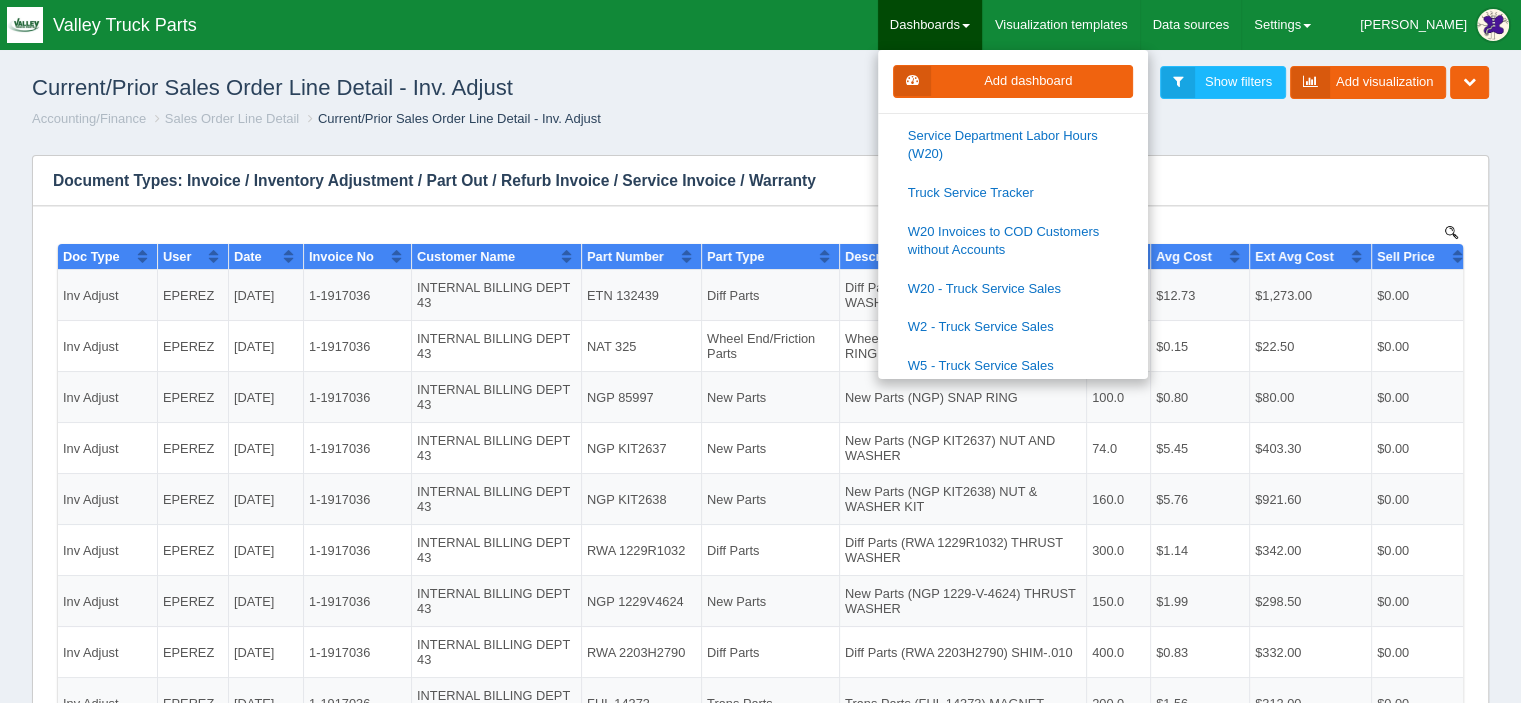 scroll, scrollTop: 800, scrollLeft: 0, axis: vertical 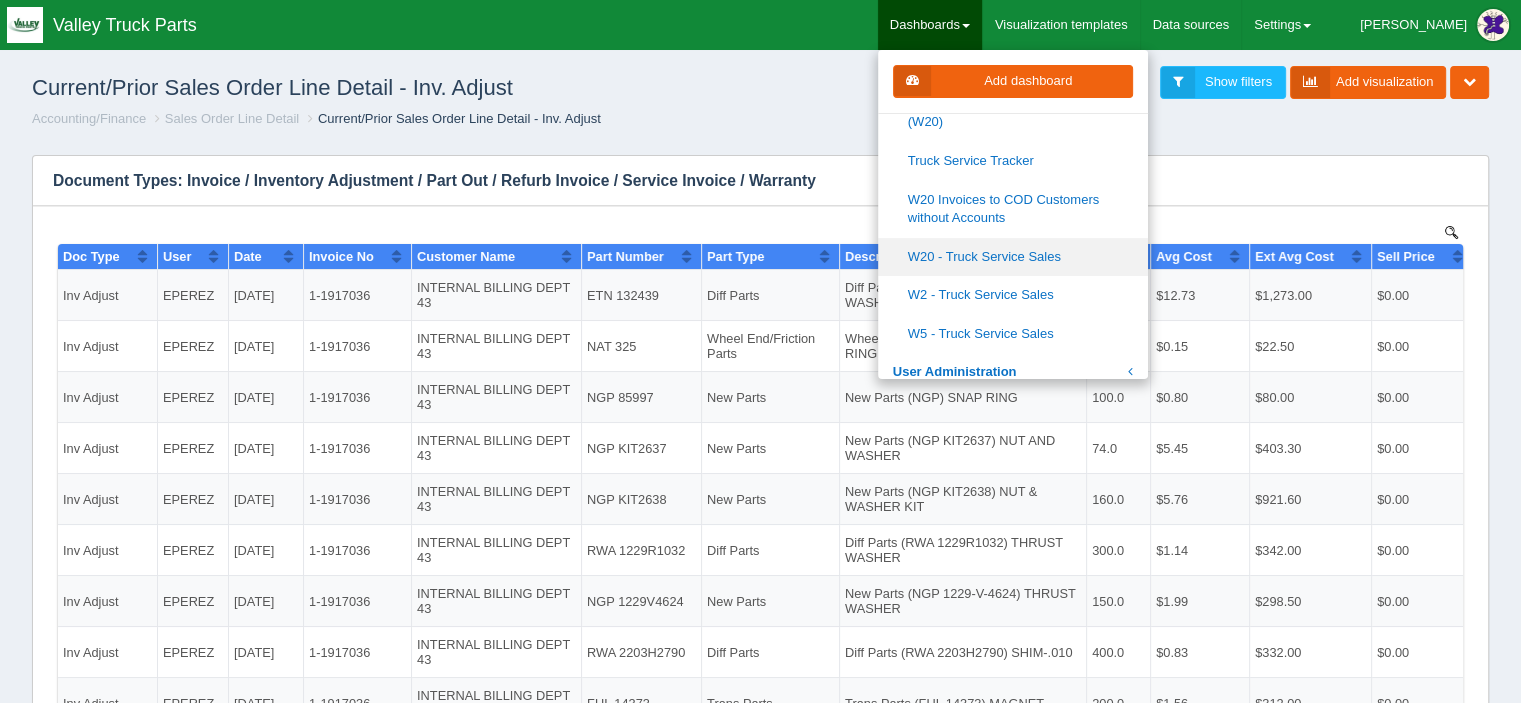 click on "W20 - Truck Service Sales" at bounding box center [1013, 257] 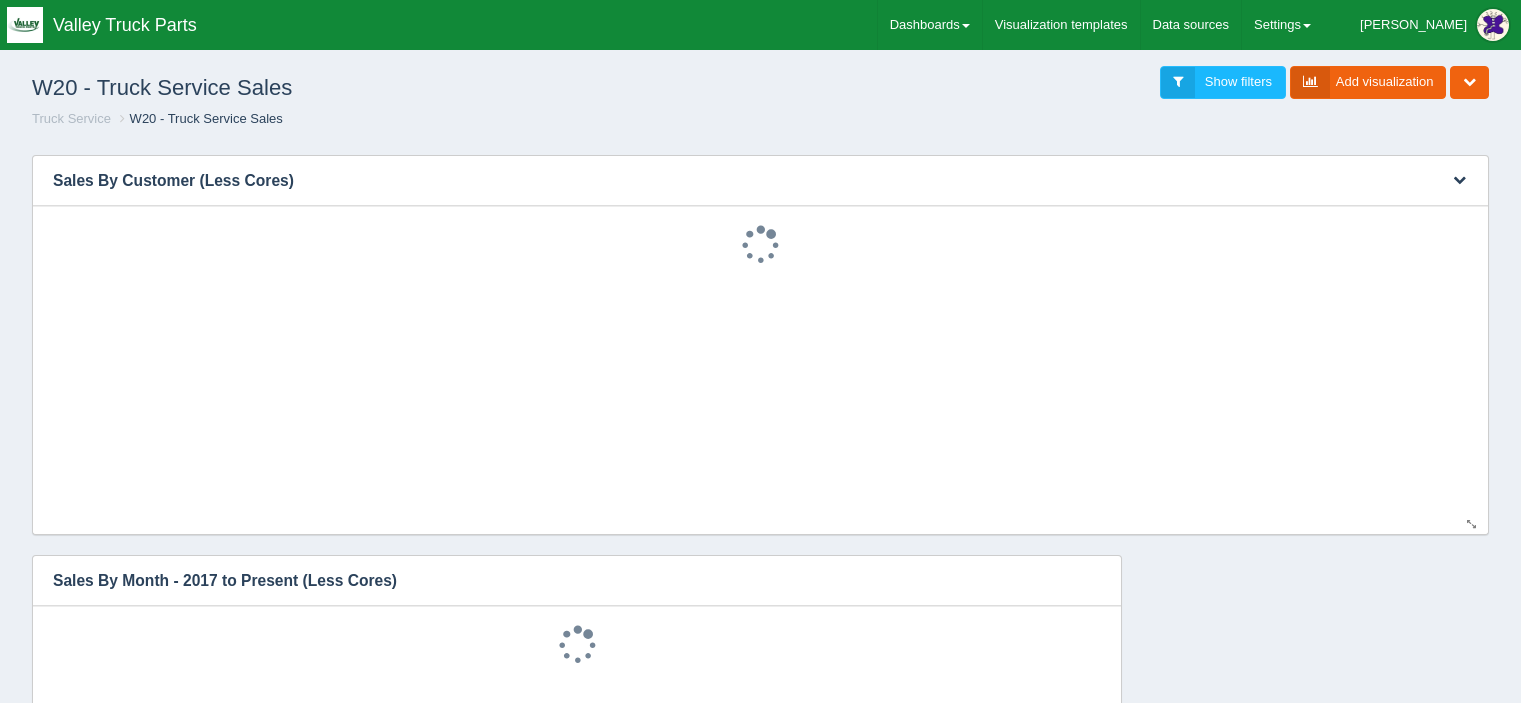scroll, scrollTop: 0, scrollLeft: 0, axis: both 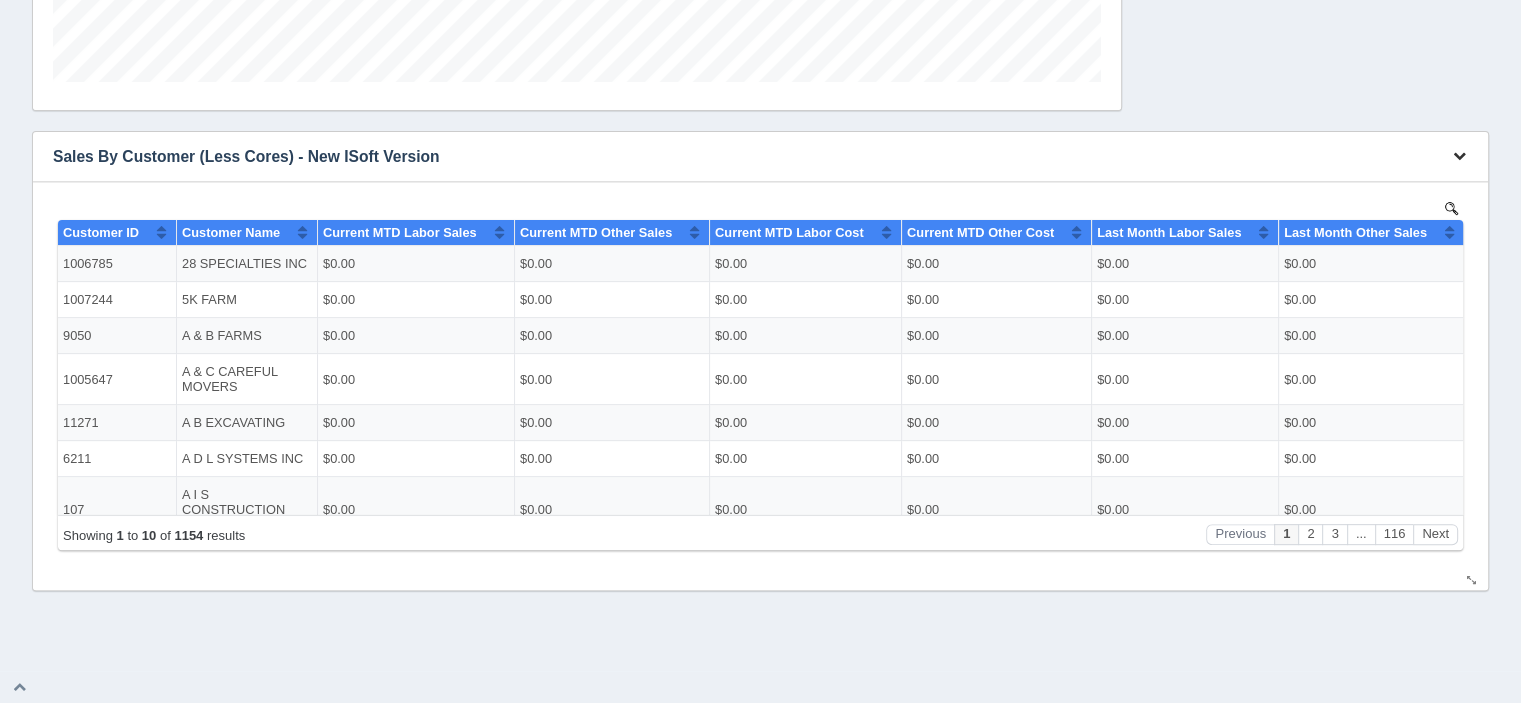 click at bounding box center [1459, 155] 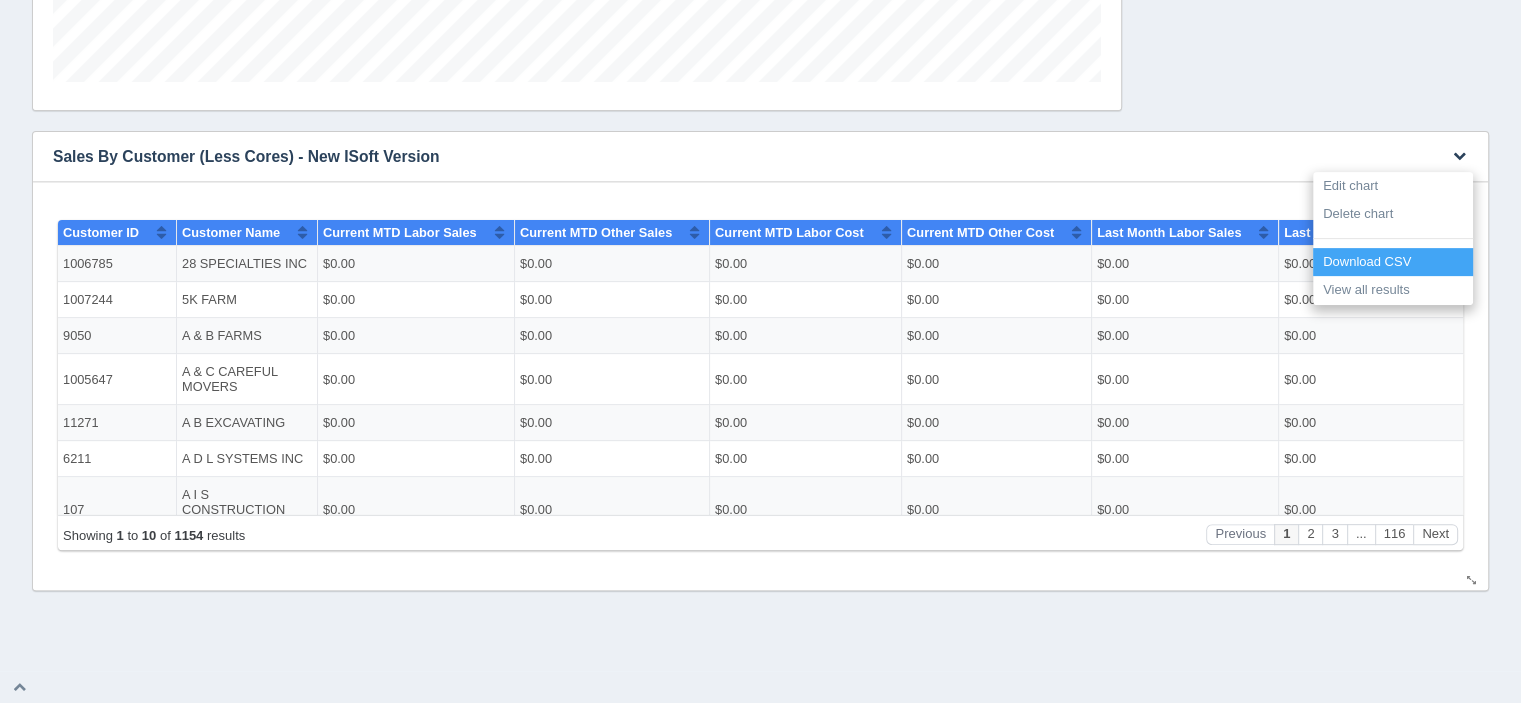 click on "Download CSV" at bounding box center (1393, 262) 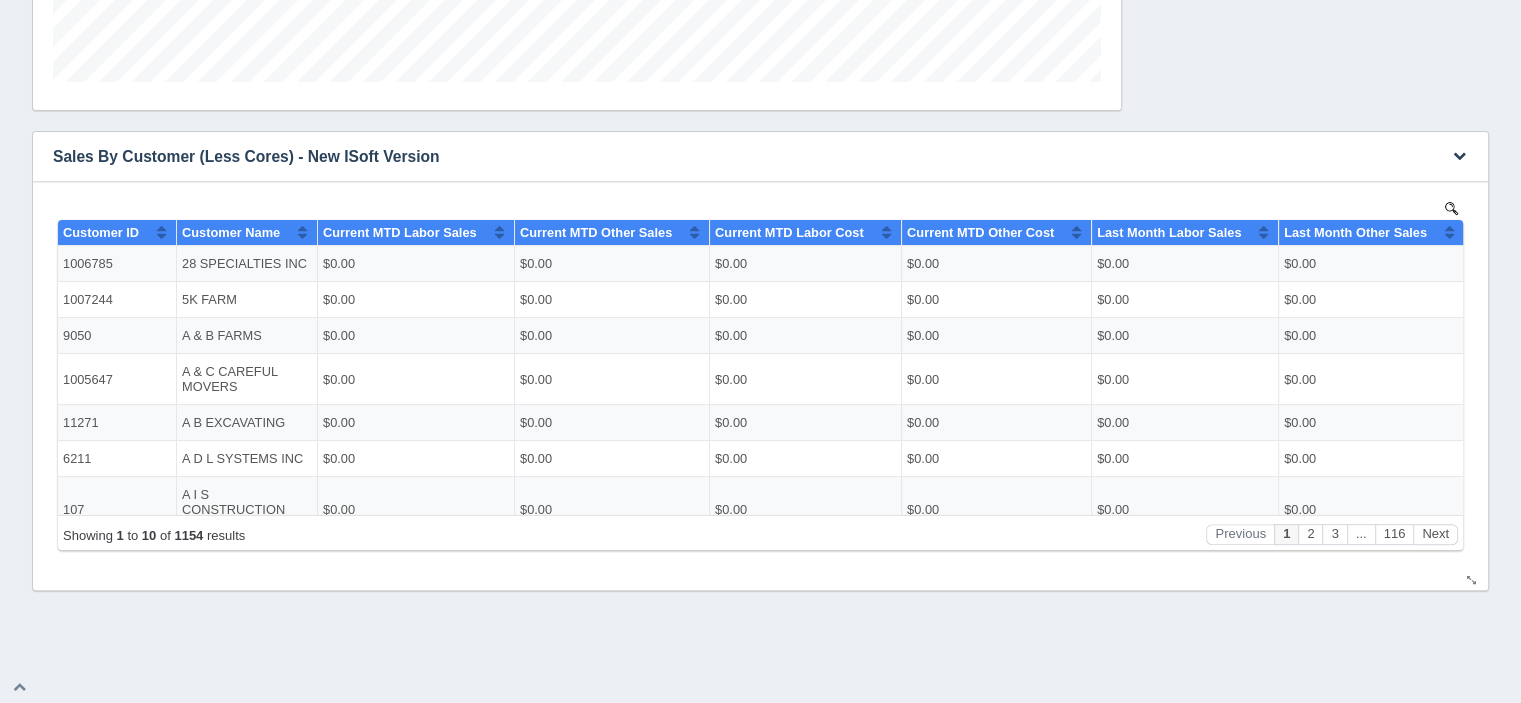click at bounding box center [1451, 207] 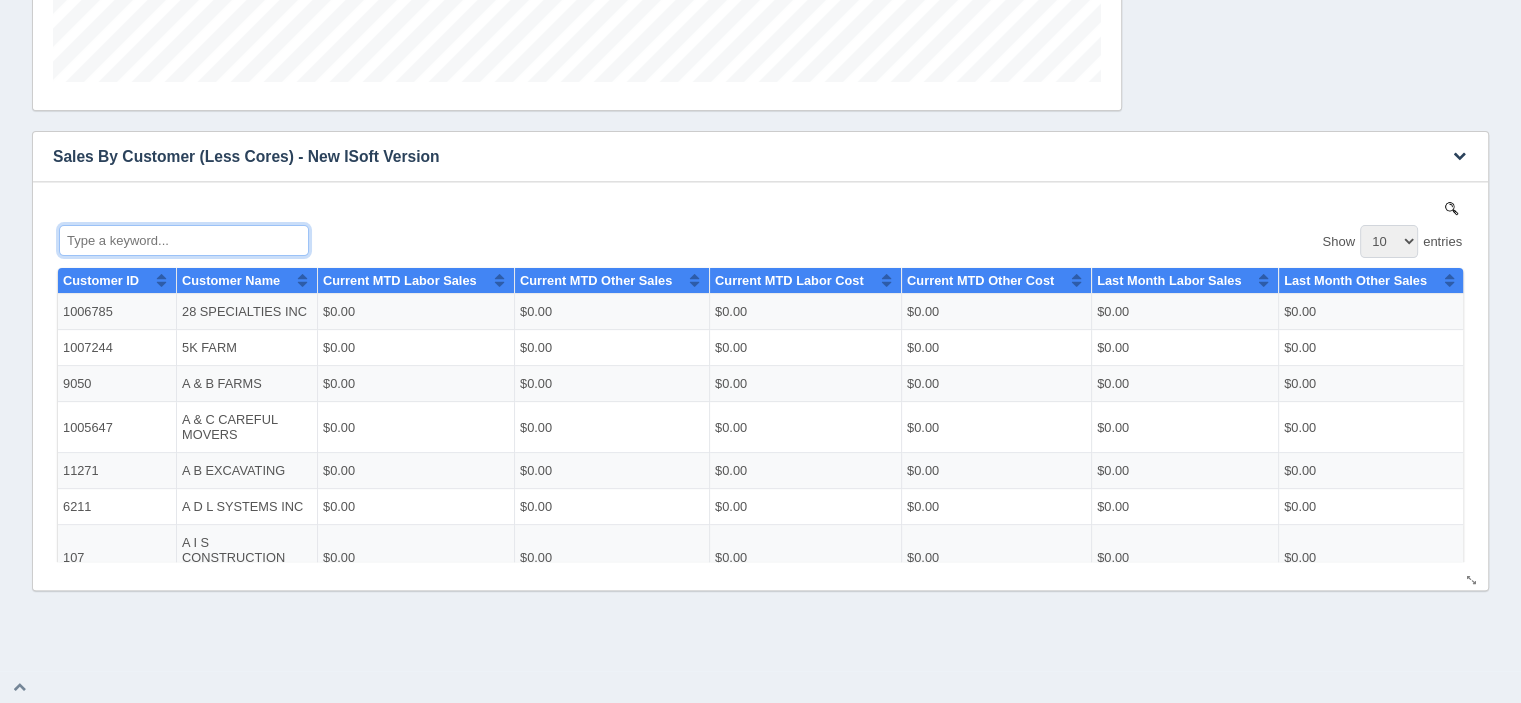 click at bounding box center (184, 239) 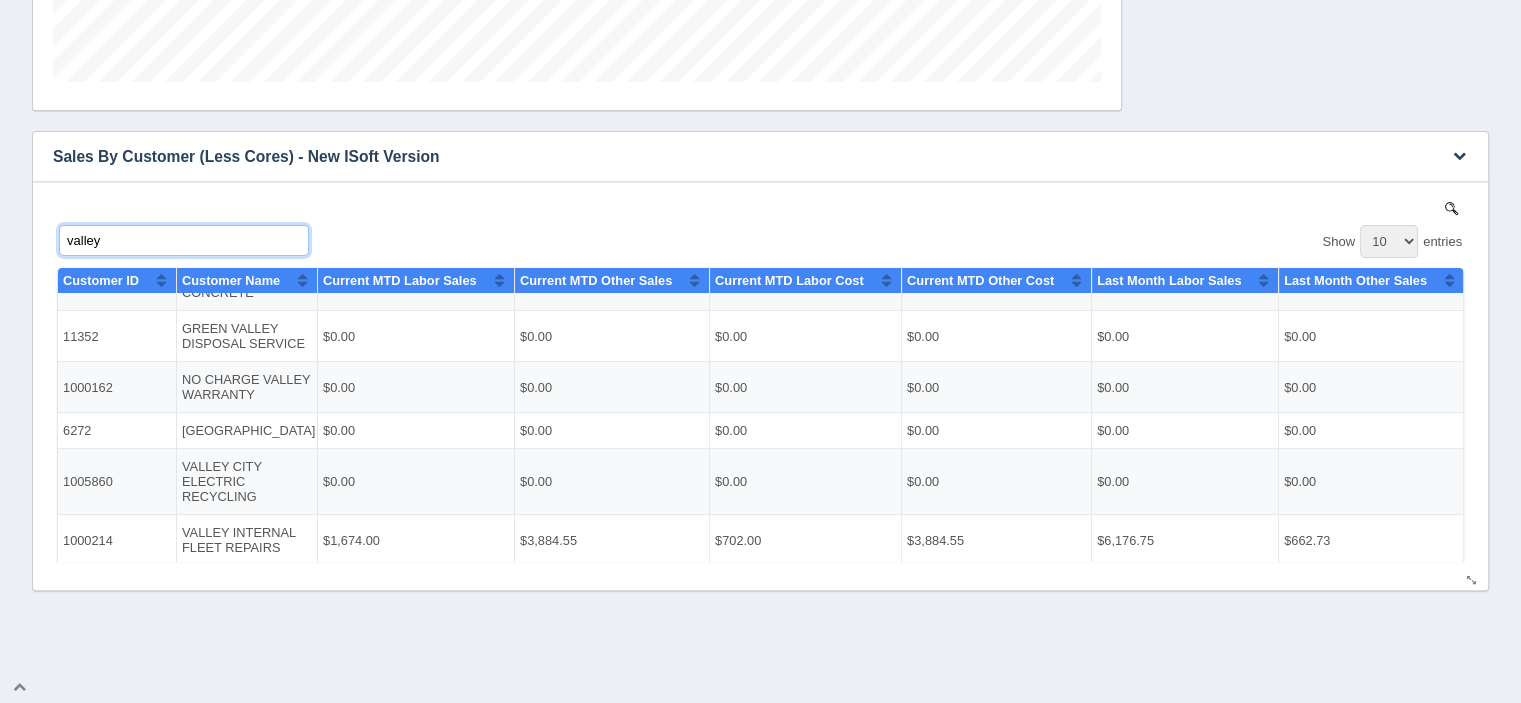 scroll, scrollTop: 0, scrollLeft: 0, axis: both 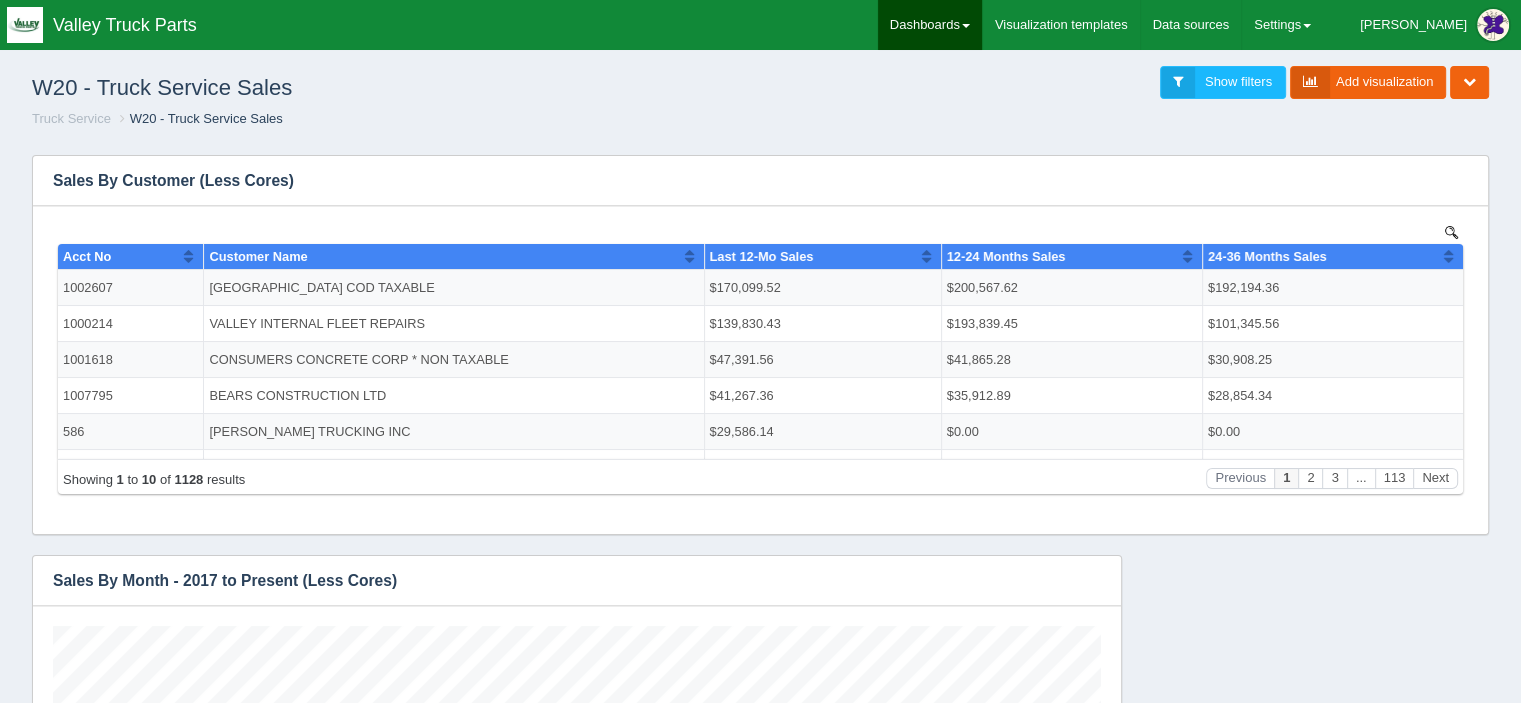 type on "valley" 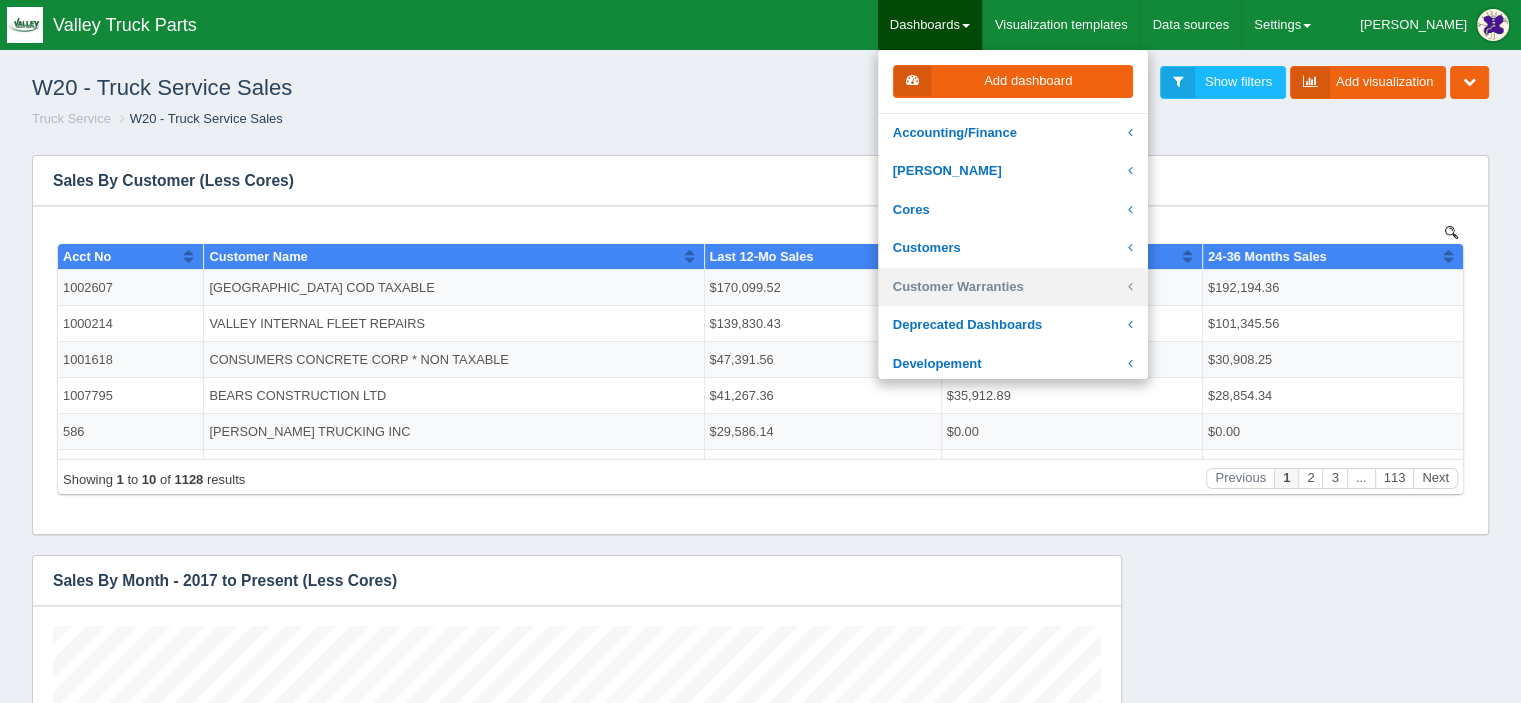 click on "Customer Warranties" at bounding box center [1013, 287] 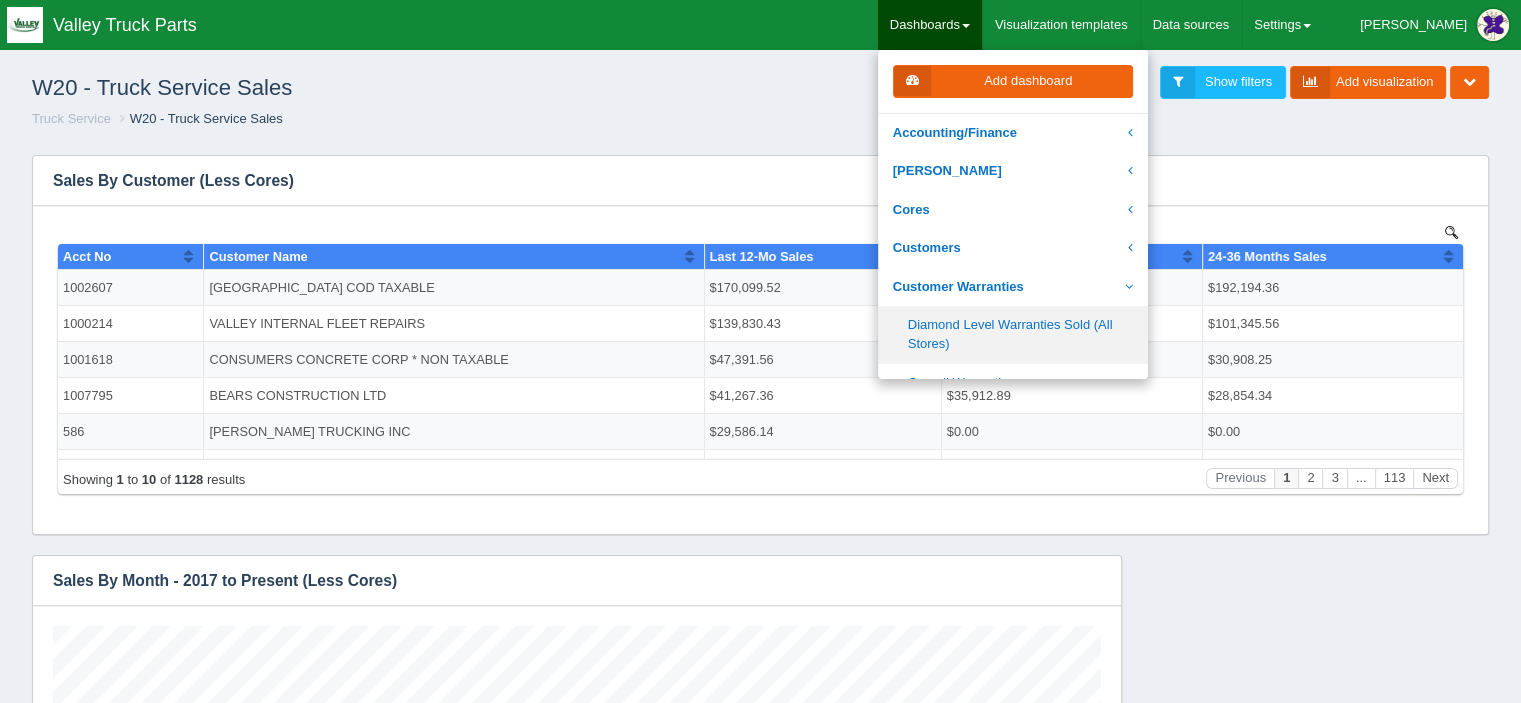 click on "Diamond Level Warranties Sold (All Stores)" at bounding box center [1013, 334] 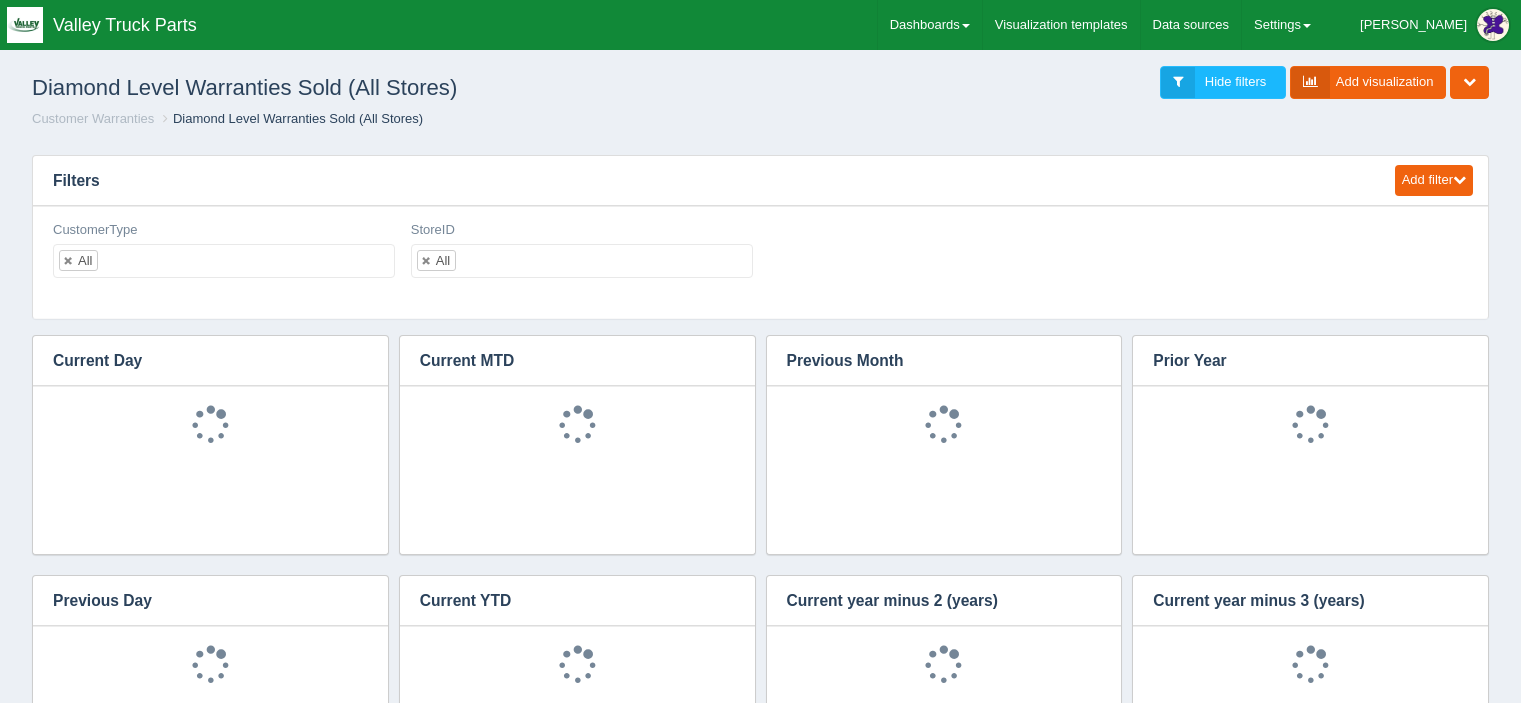 scroll, scrollTop: 0, scrollLeft: 0, axis: both 